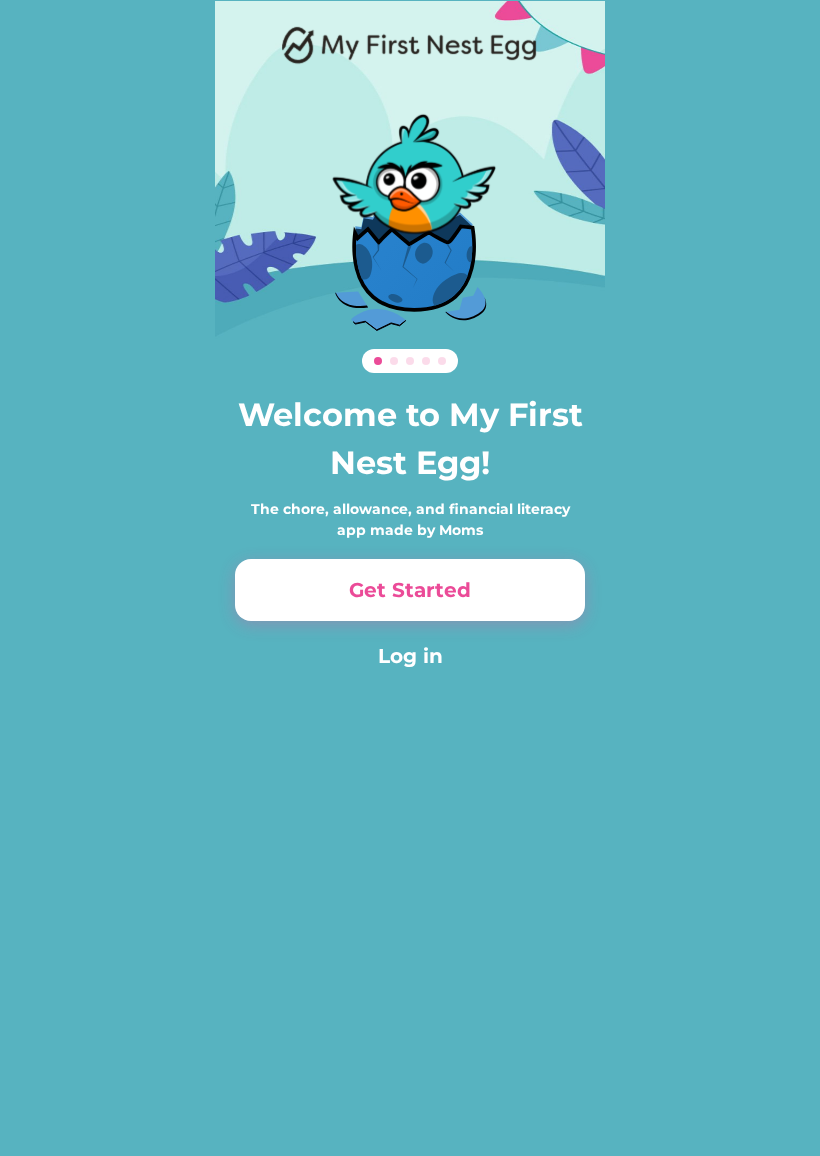 scroll, scrollTop: 0, scrollLeft: 0, axis: both 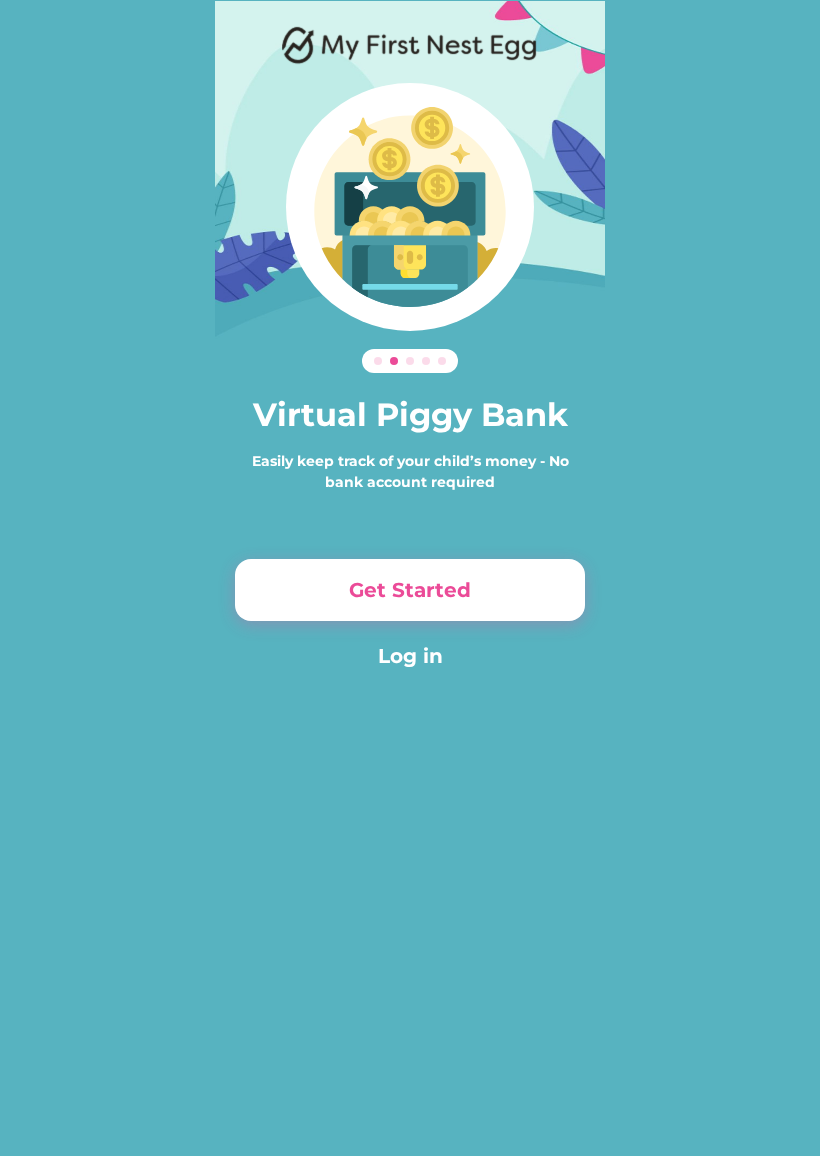 click on "Get Started" at bounding box center [410, 590] 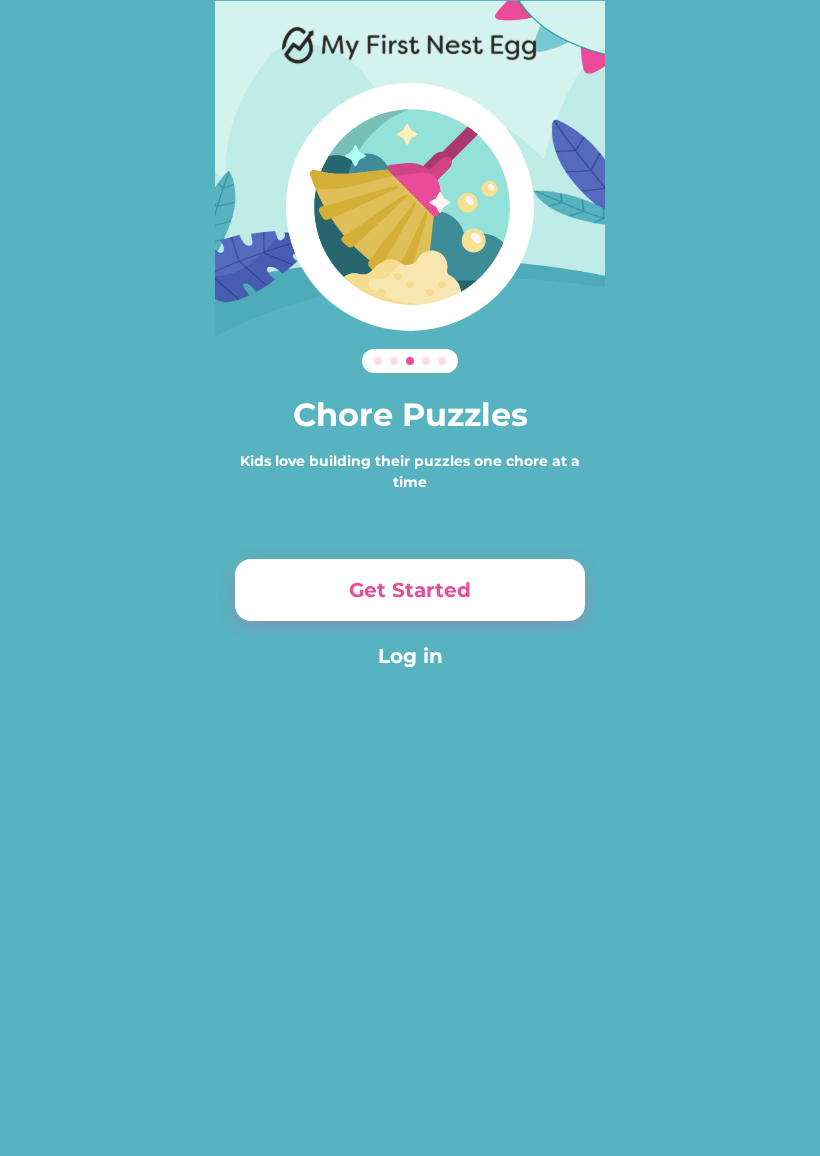 click on "Get Started" at bounding box center (410, 590) 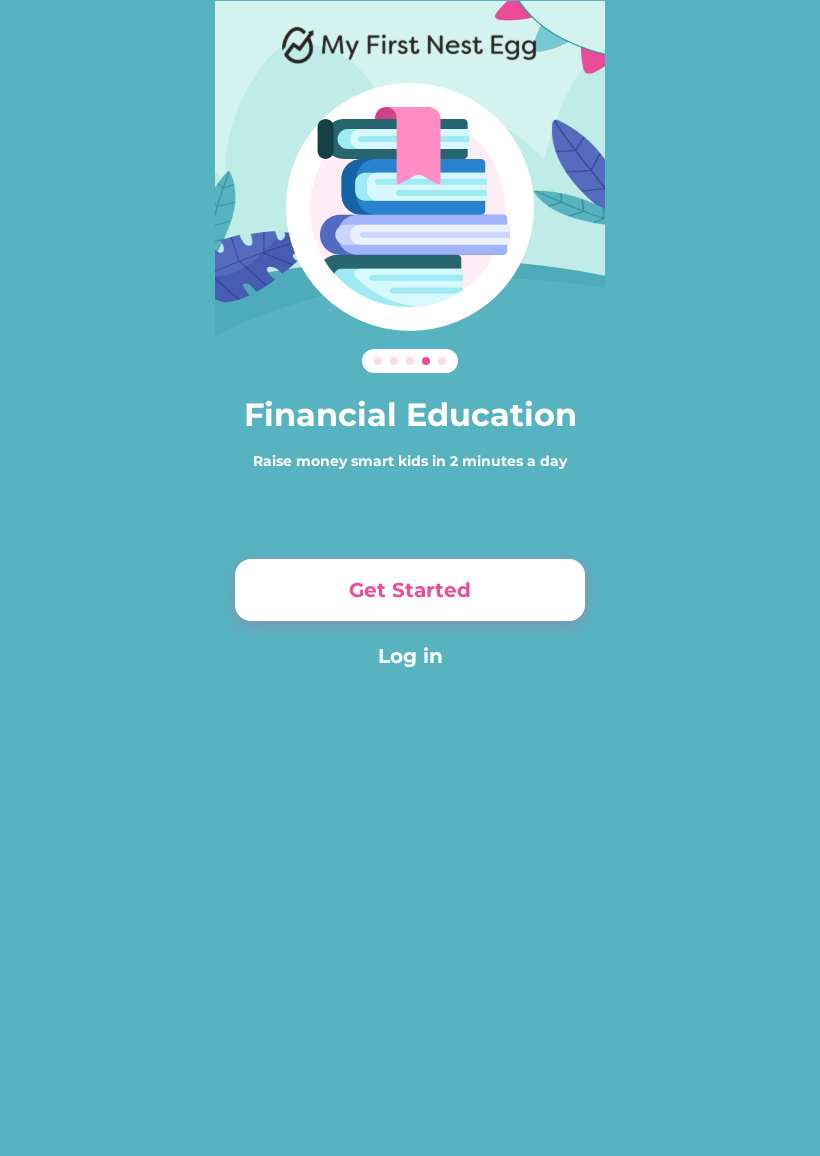 click on "Get Started" at bounding box center [410, 590] 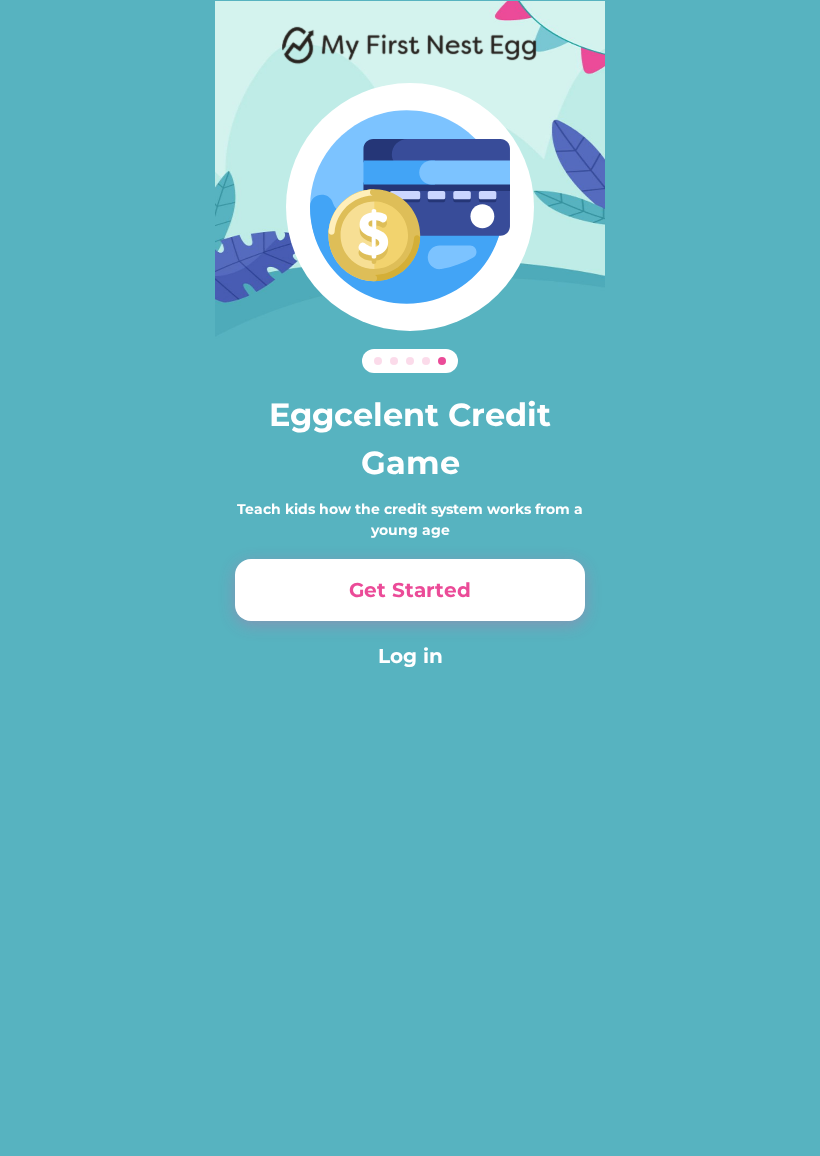 click on "Get Started" at bounding box center [410, 590] 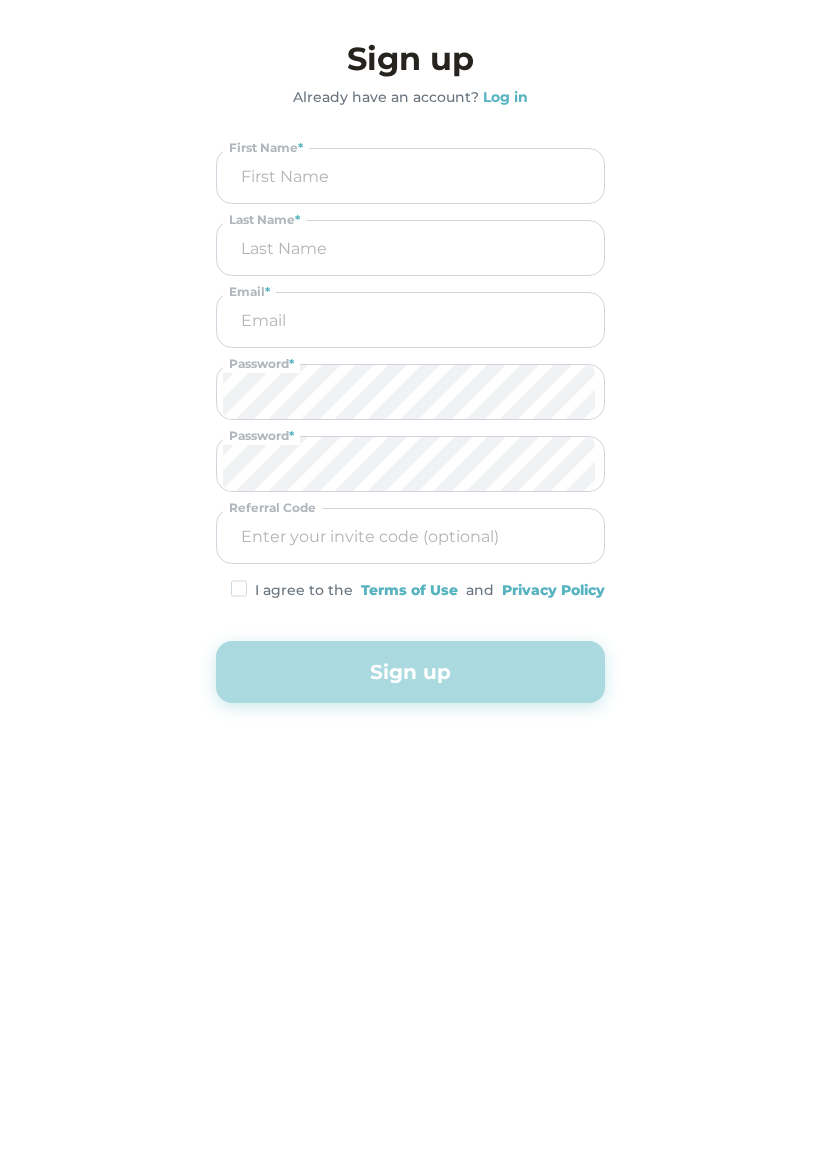 click at bounding box center (410, 176) 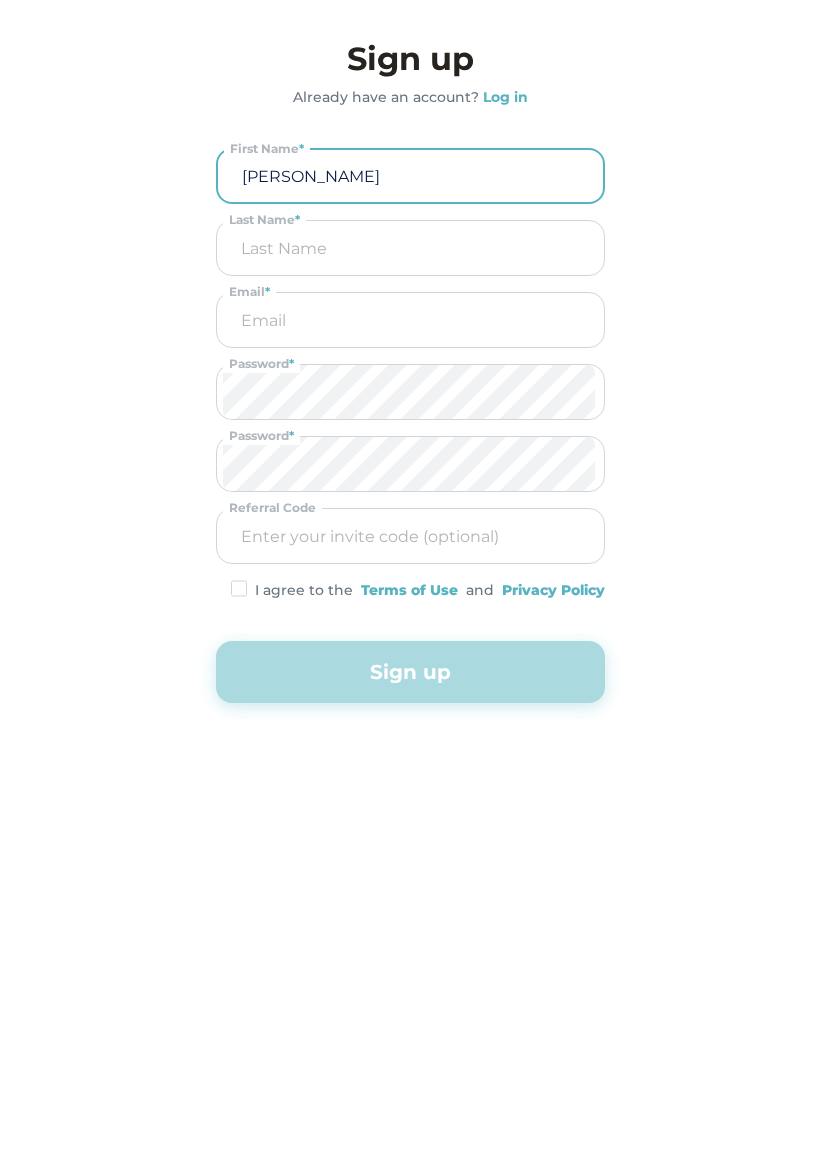 type on "Janice" 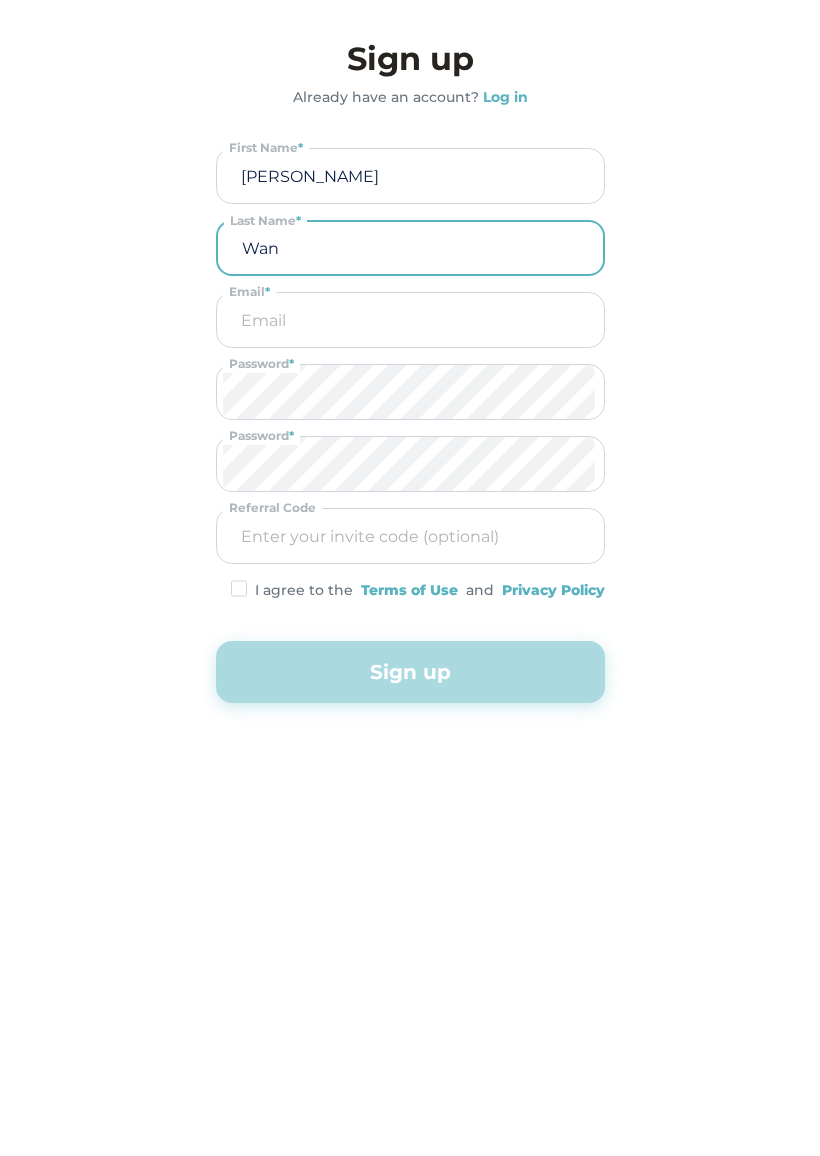 type on "Wan" 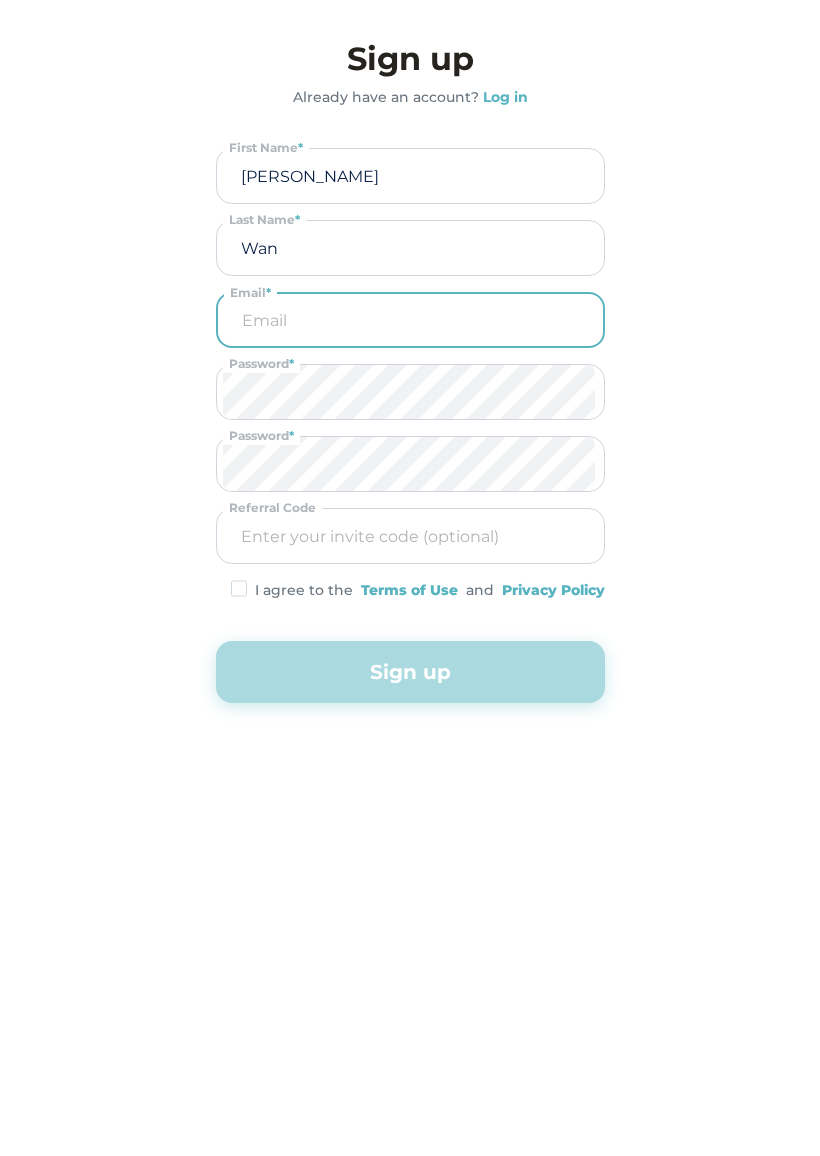 click at bounding box center [410, 176] 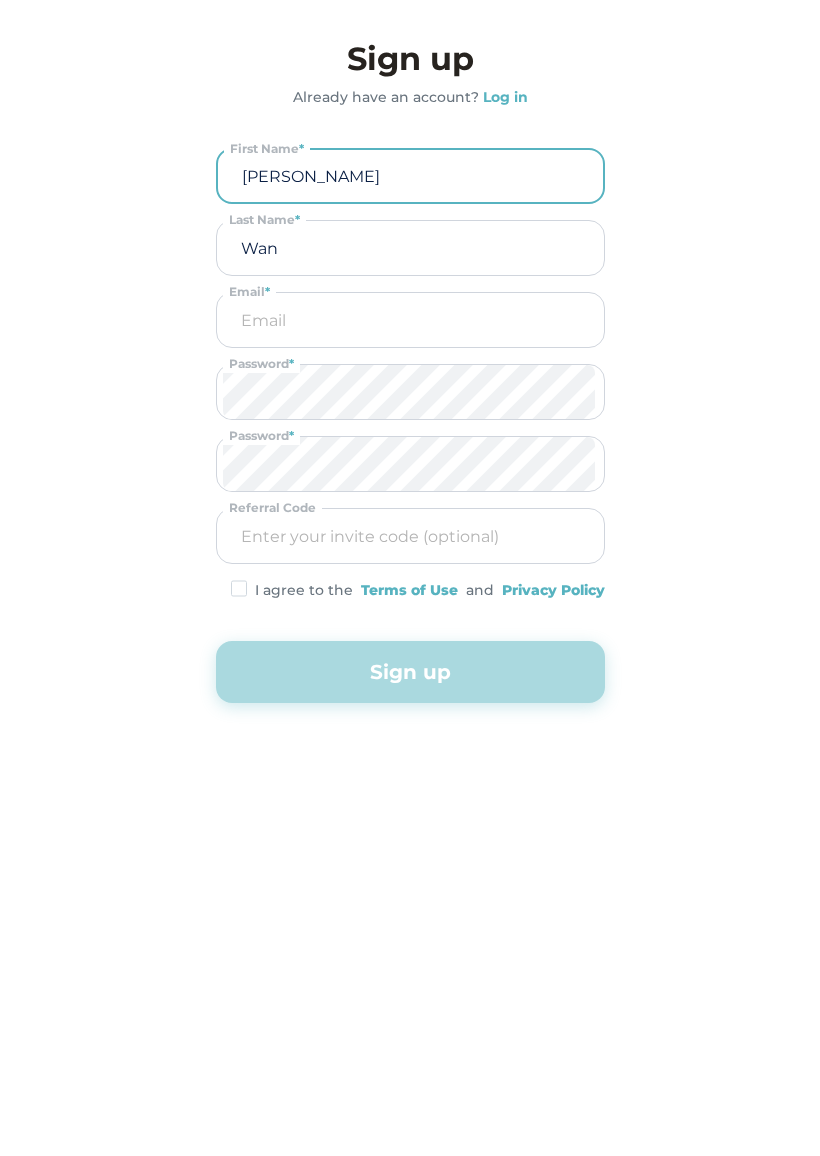 type on "J" 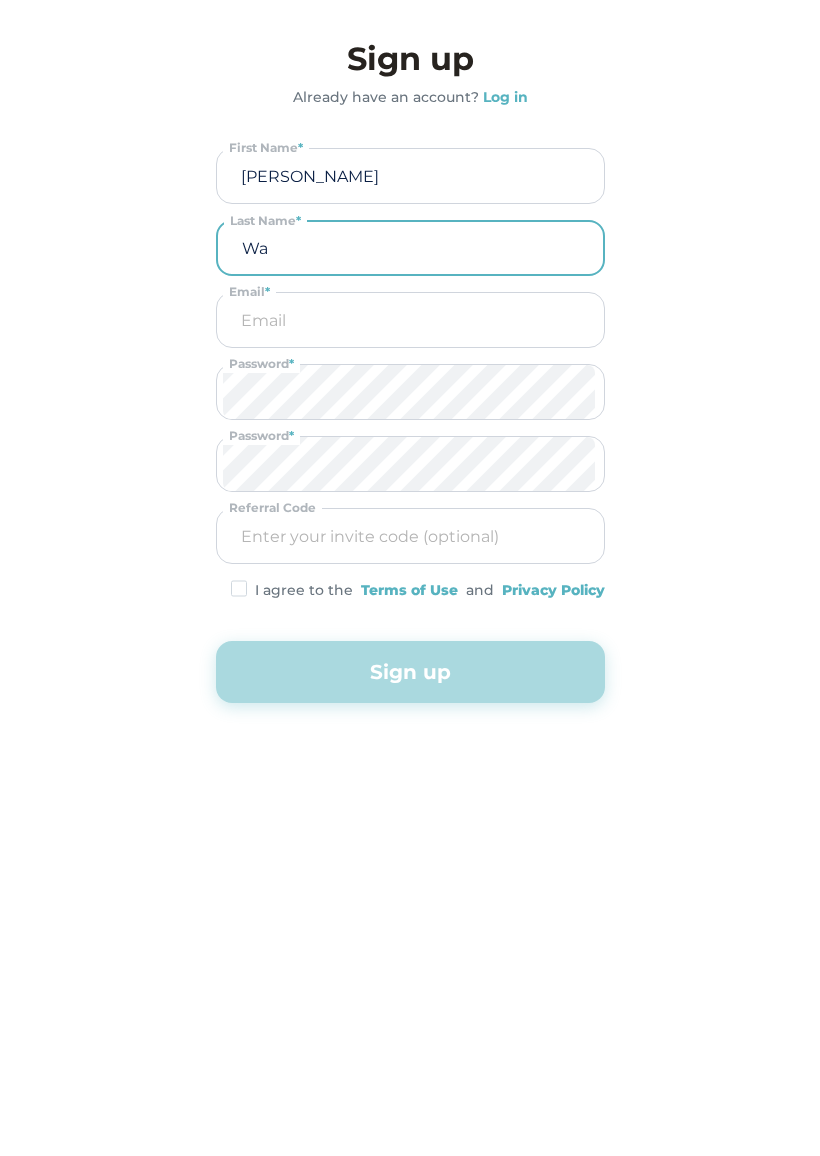 type on "W" 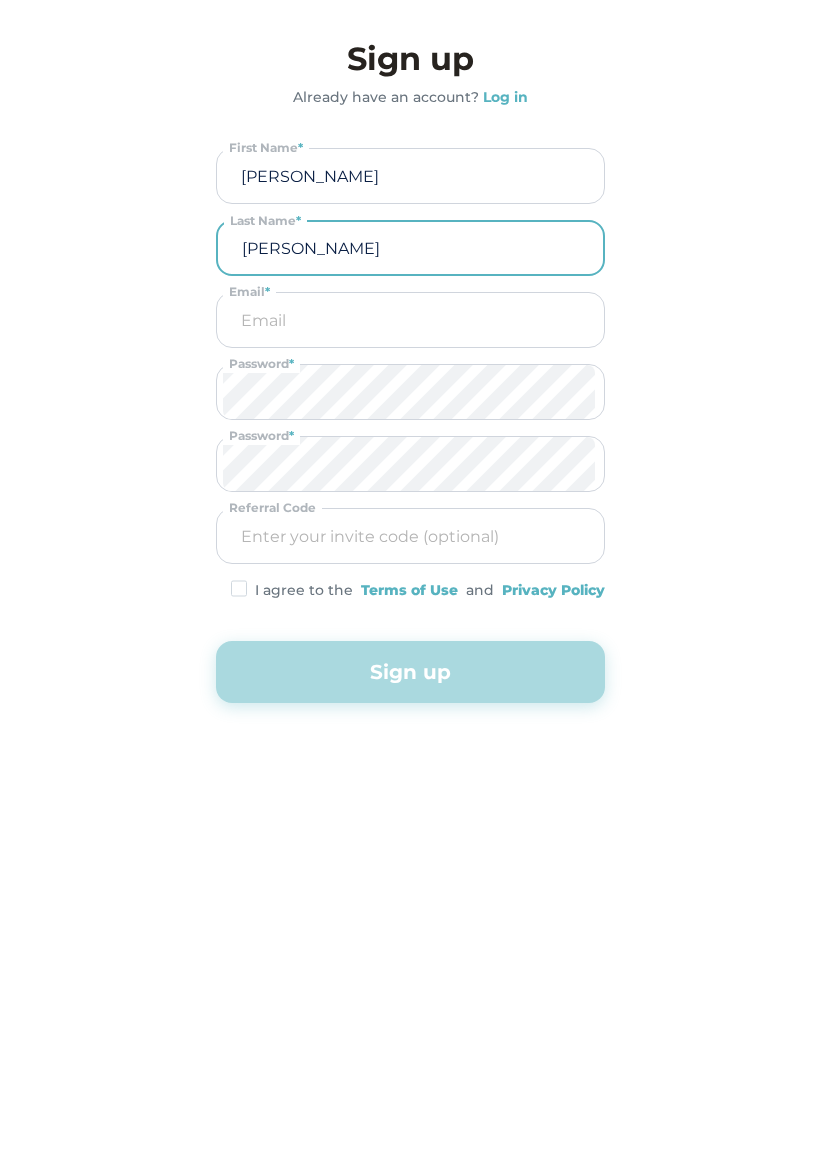 type on "[PERSON_NAME]" 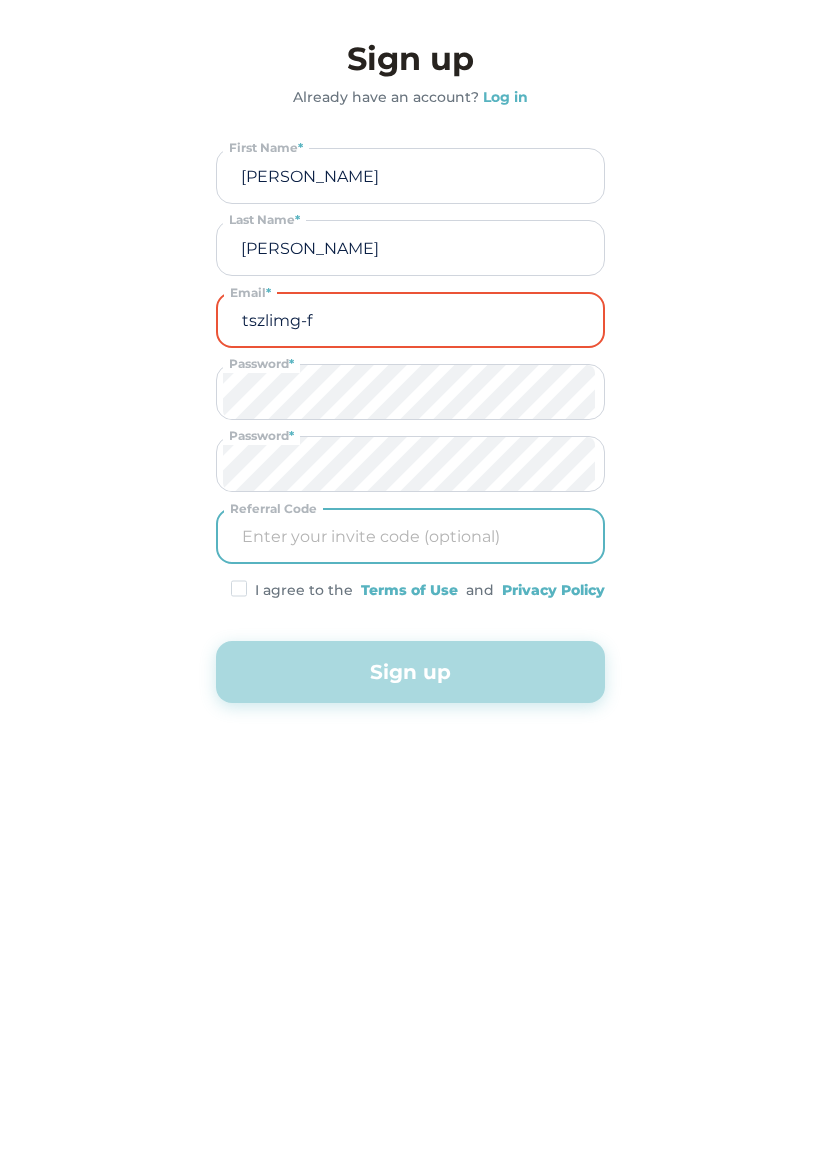 click on "tszlimg-f" at bounding box center (410, 320) 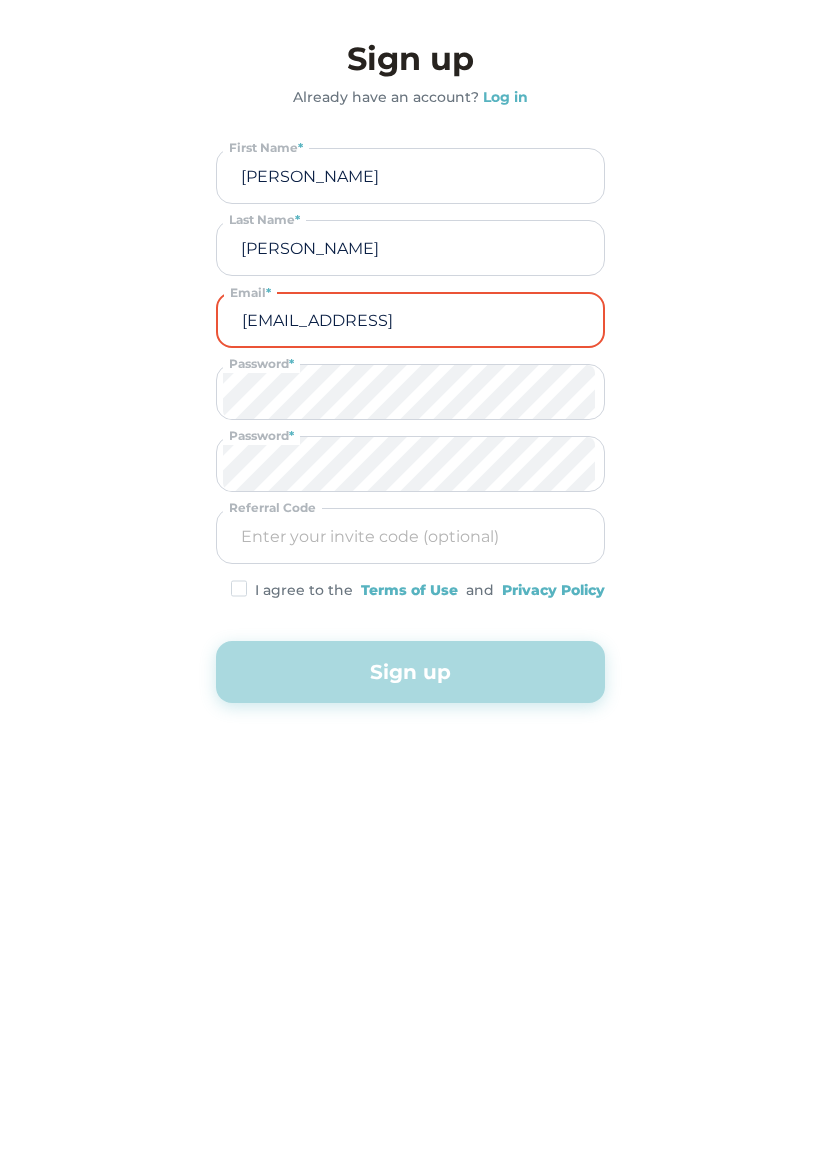 type on "tszling.f@gmail." 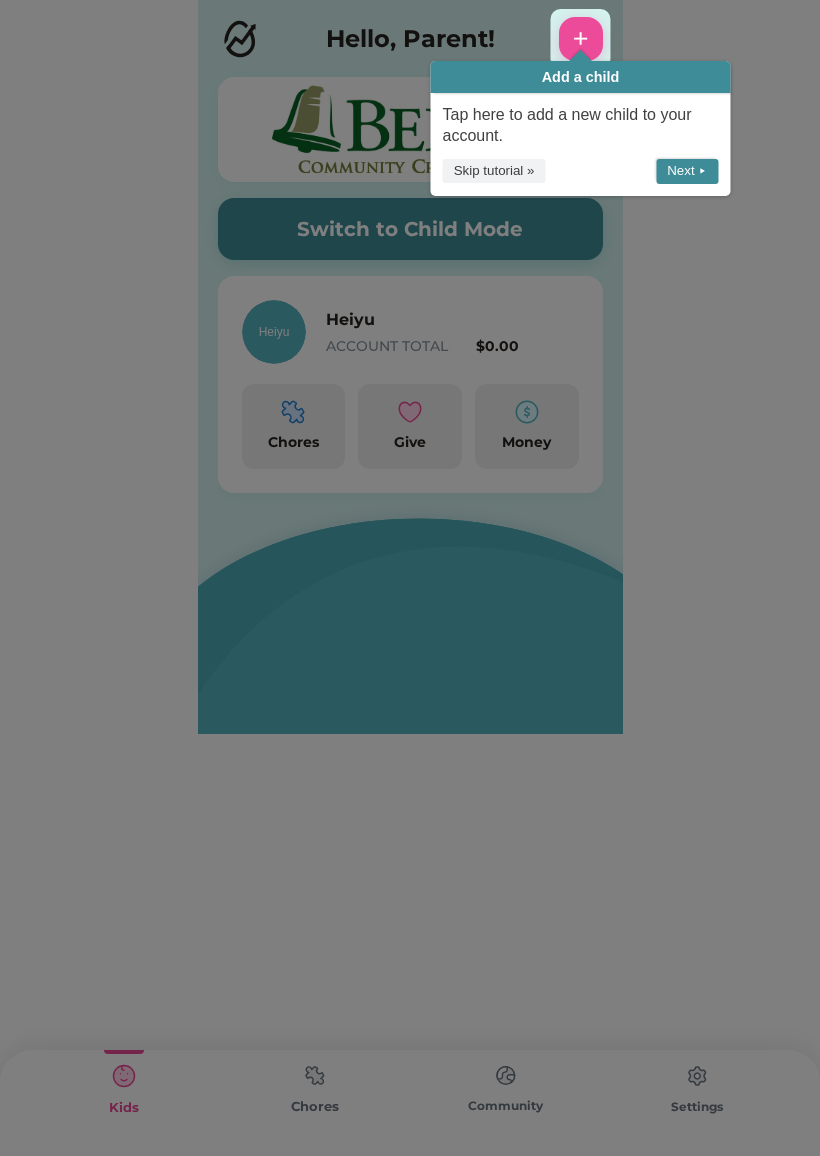 scroll, scrollTop: 0, scrollLeft: 0, axis: both 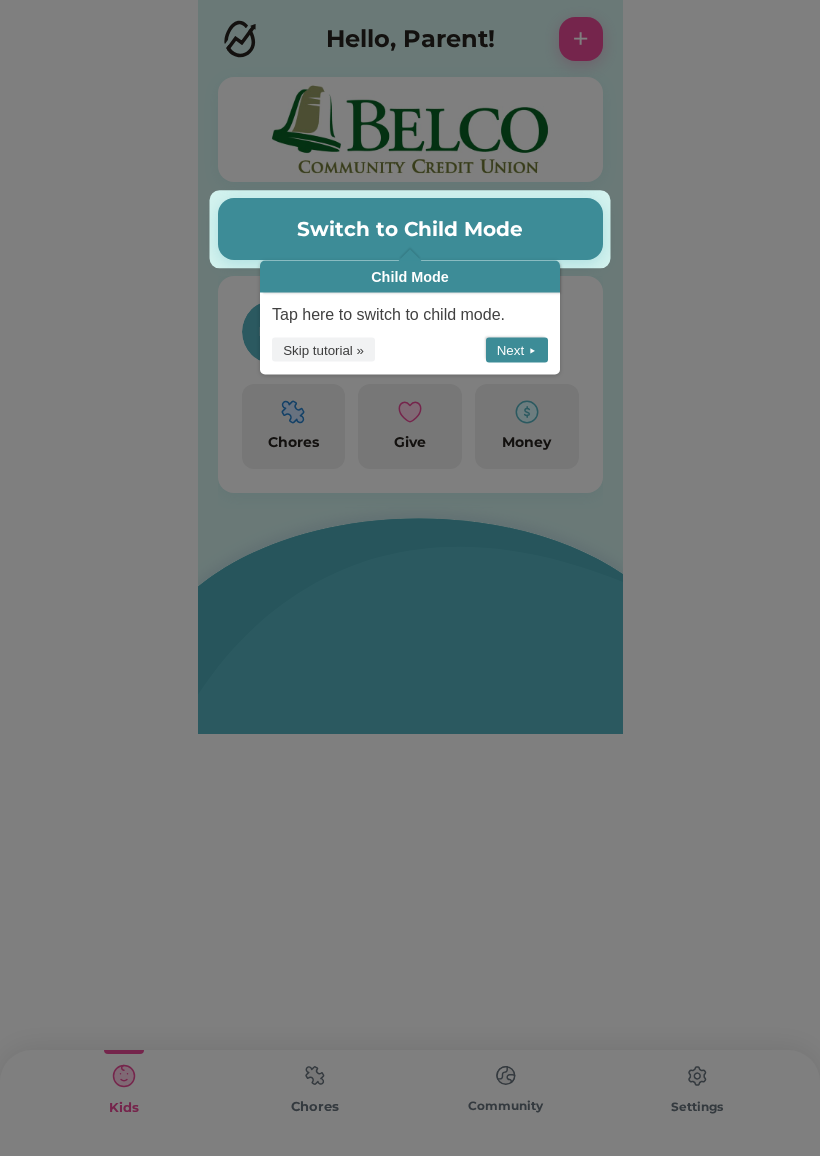 click on "Next ▸" at bounding box center [517, 350] 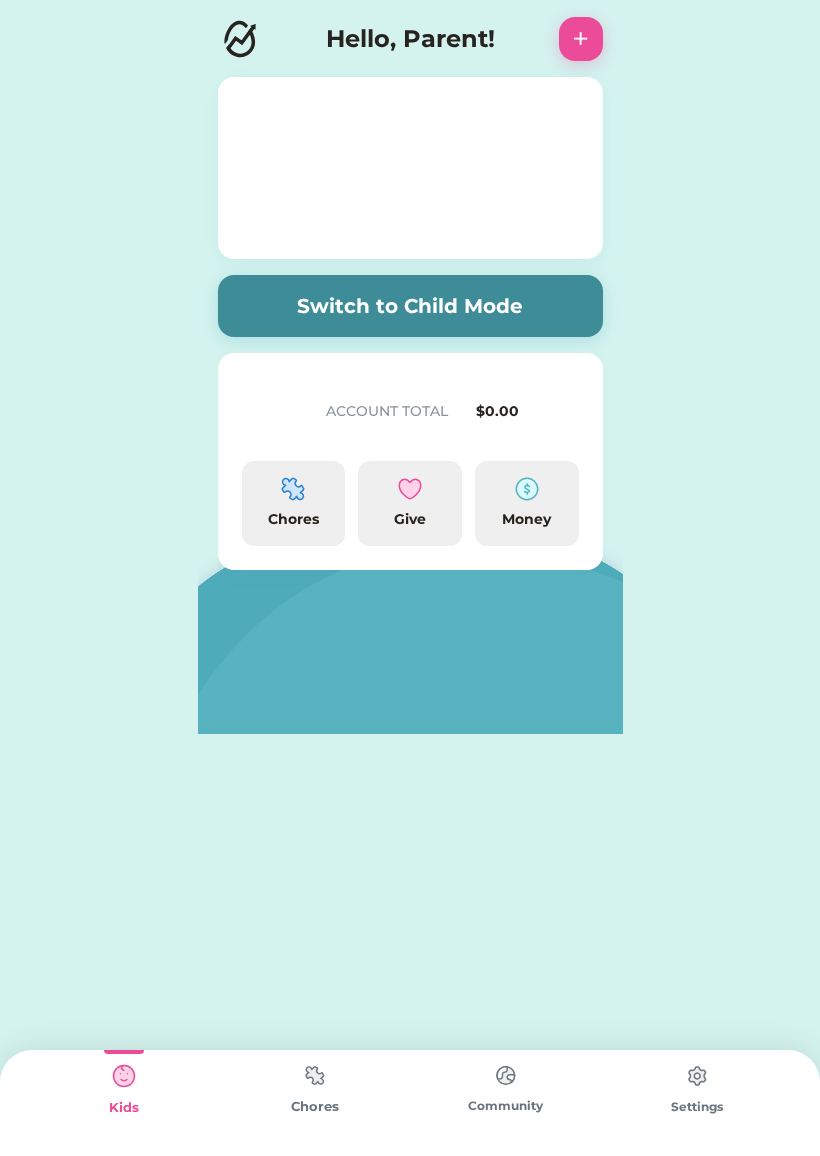 scroll, scrollTop: 0, scrollLeft: 0, axis: both 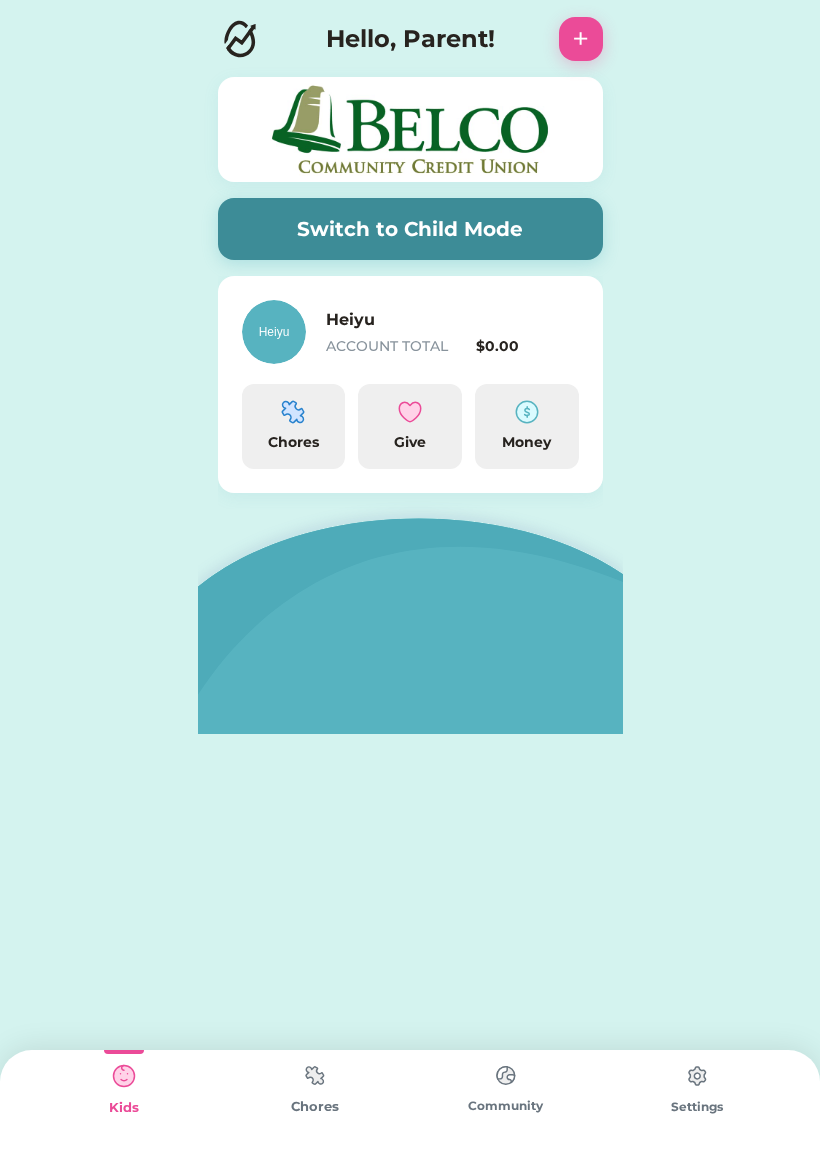 click 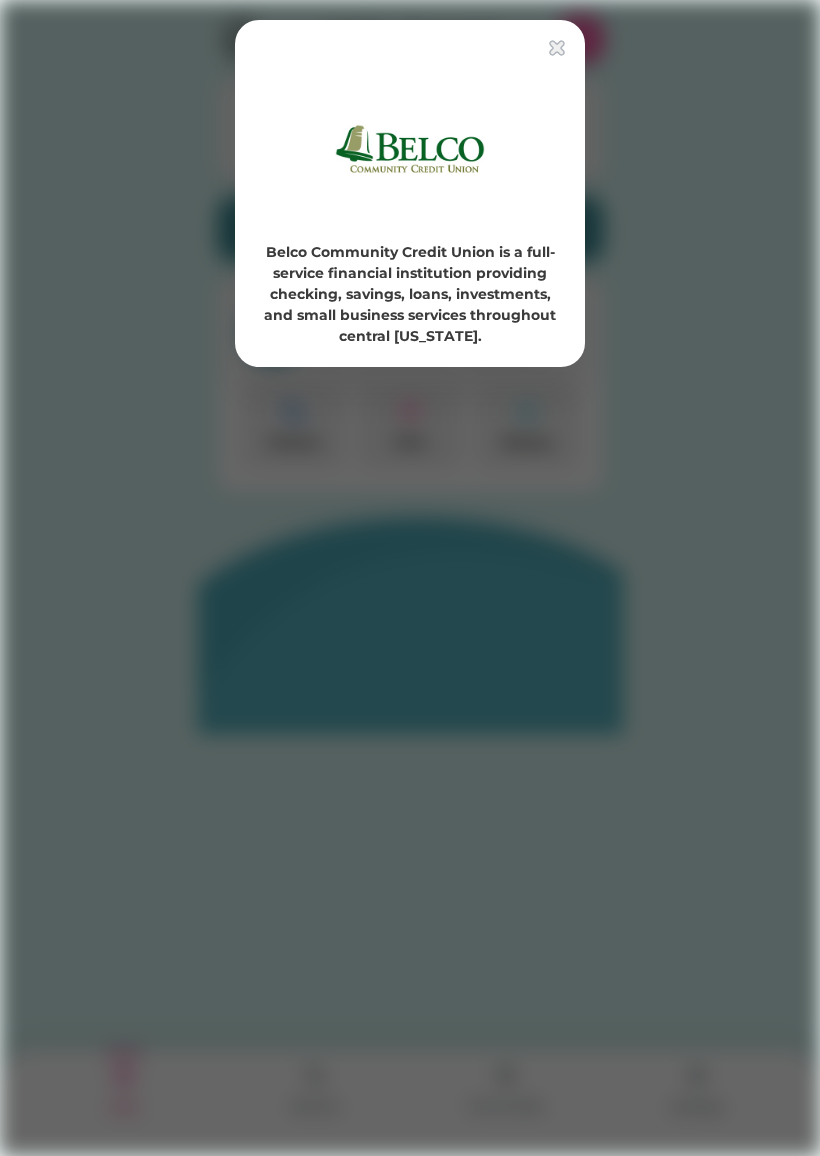 click at bounding box center [410, 578] 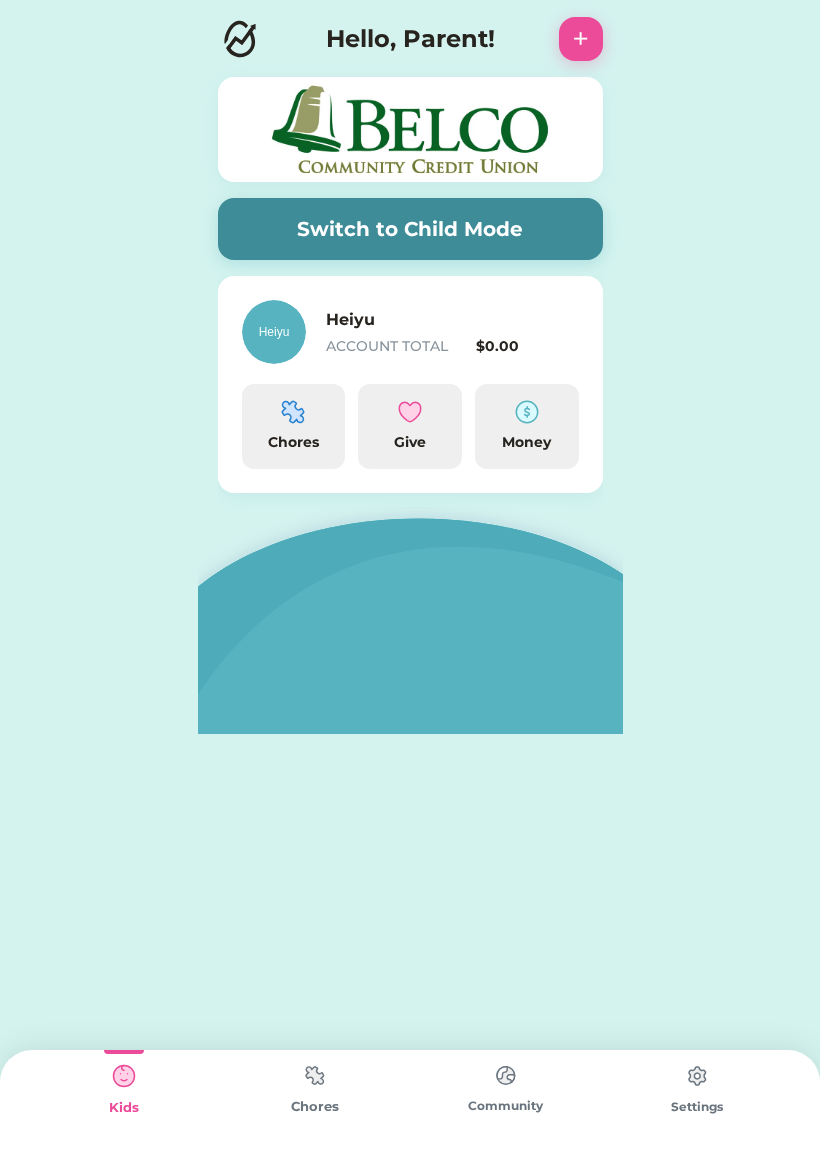 click at bounding box center [697, 1076] 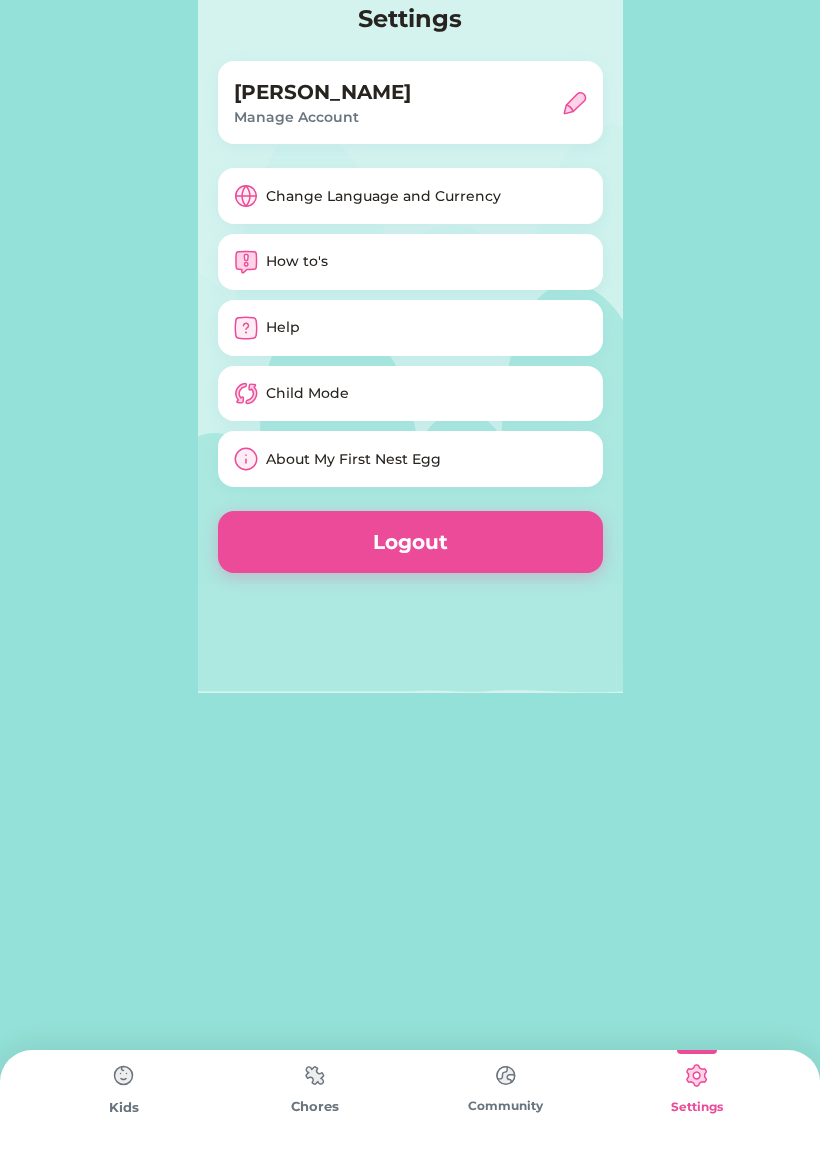 click on "Change Language and Currency" at bounding box center (410, 196) 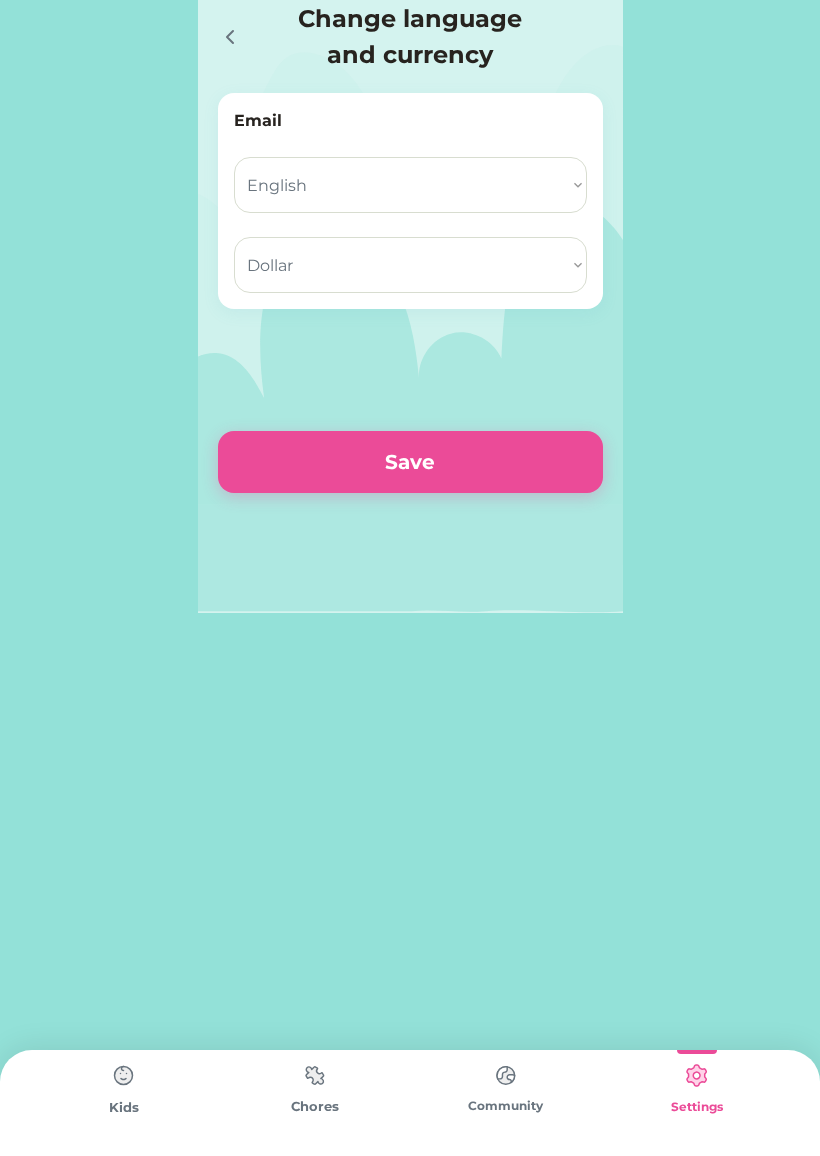 click on "Choose language English Spanish" at bounding box center [410, 185] 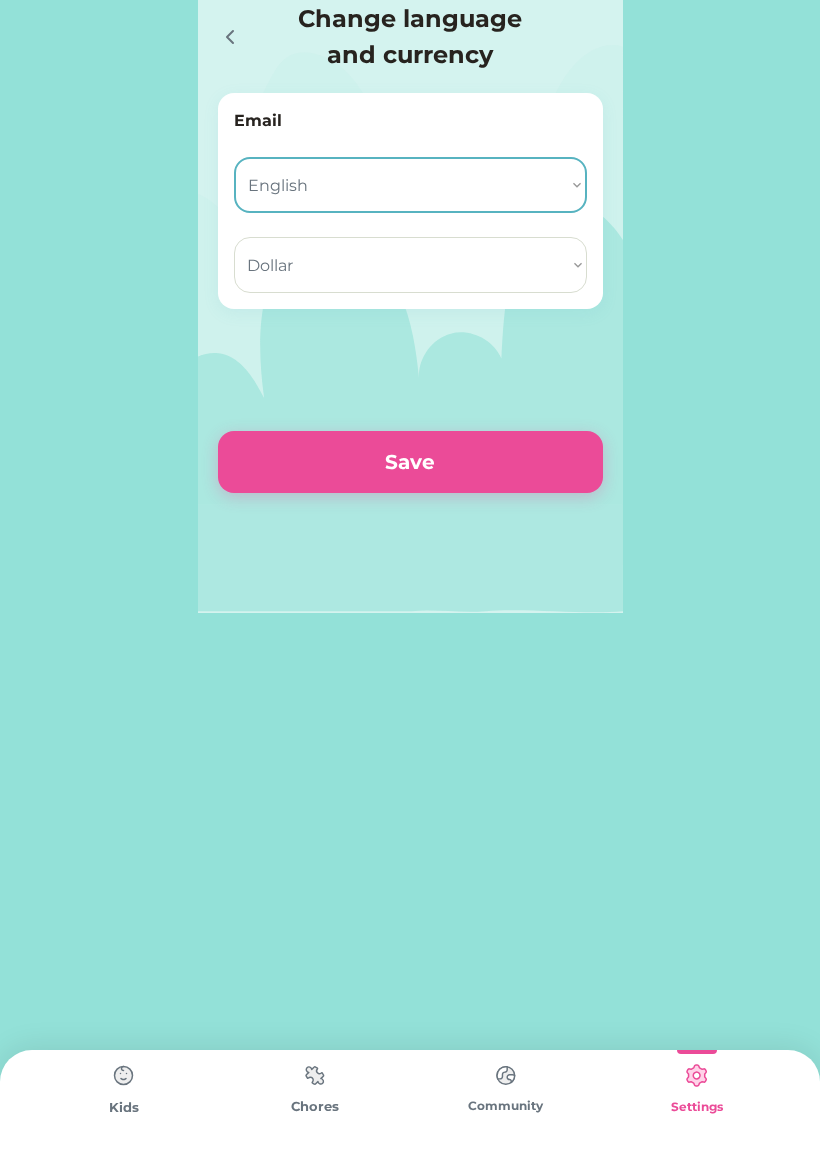 click on "Choose currency Dollar Peso Euro Pound Rupee Yuan East Caribbean Dollar Yen Won" at bounding box center (410, 265) 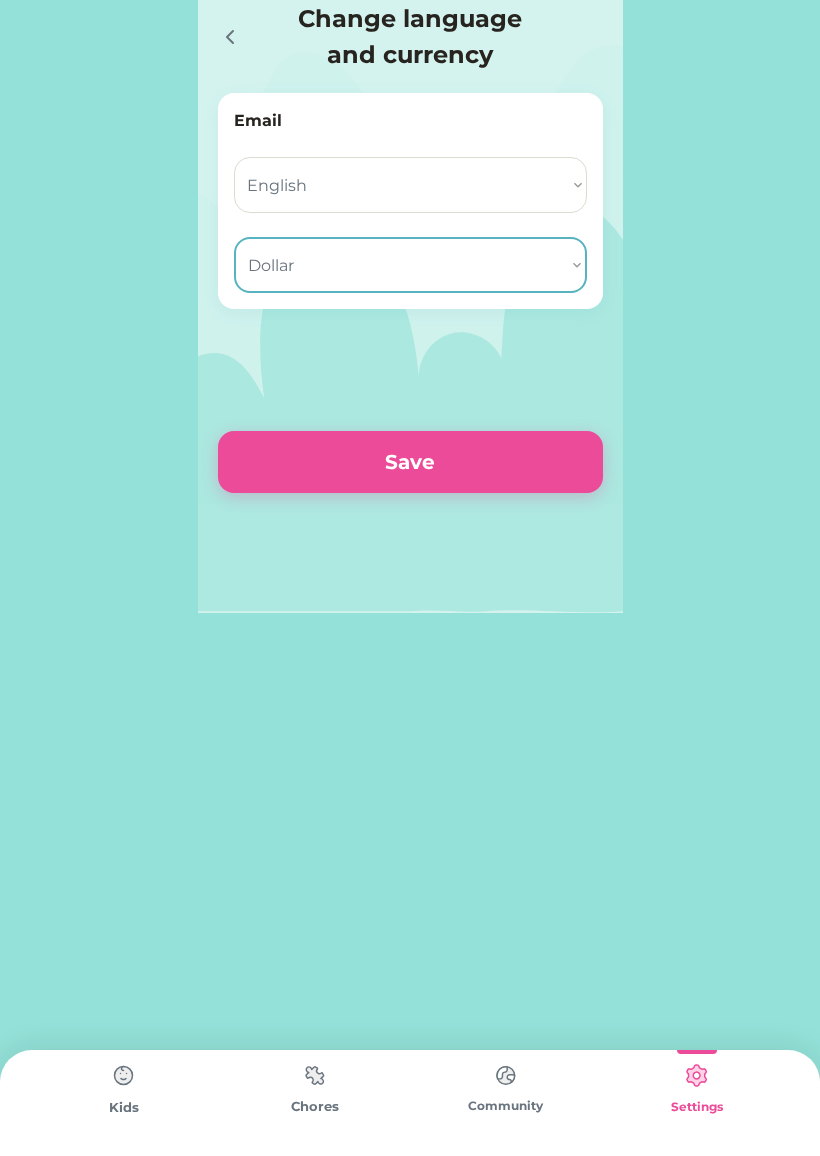 click at bounding box center [230, 37] 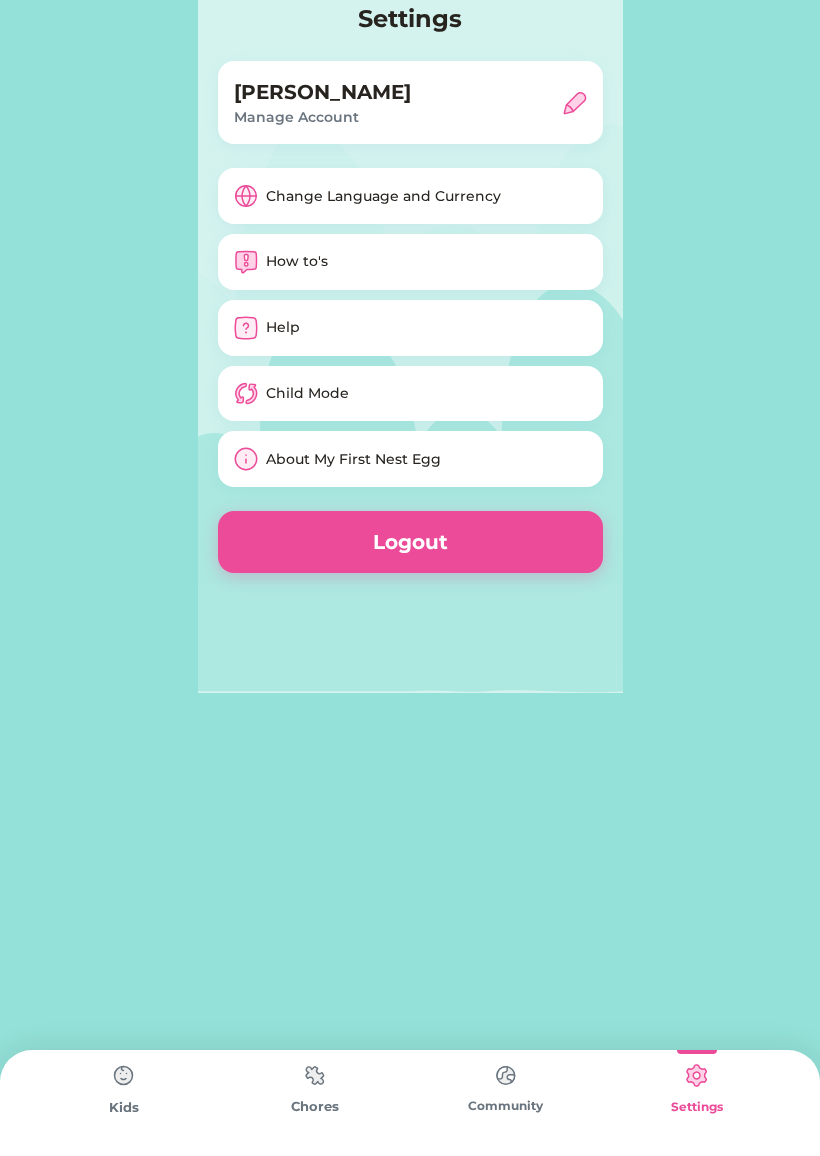 click at bounding box center (124, 1076) 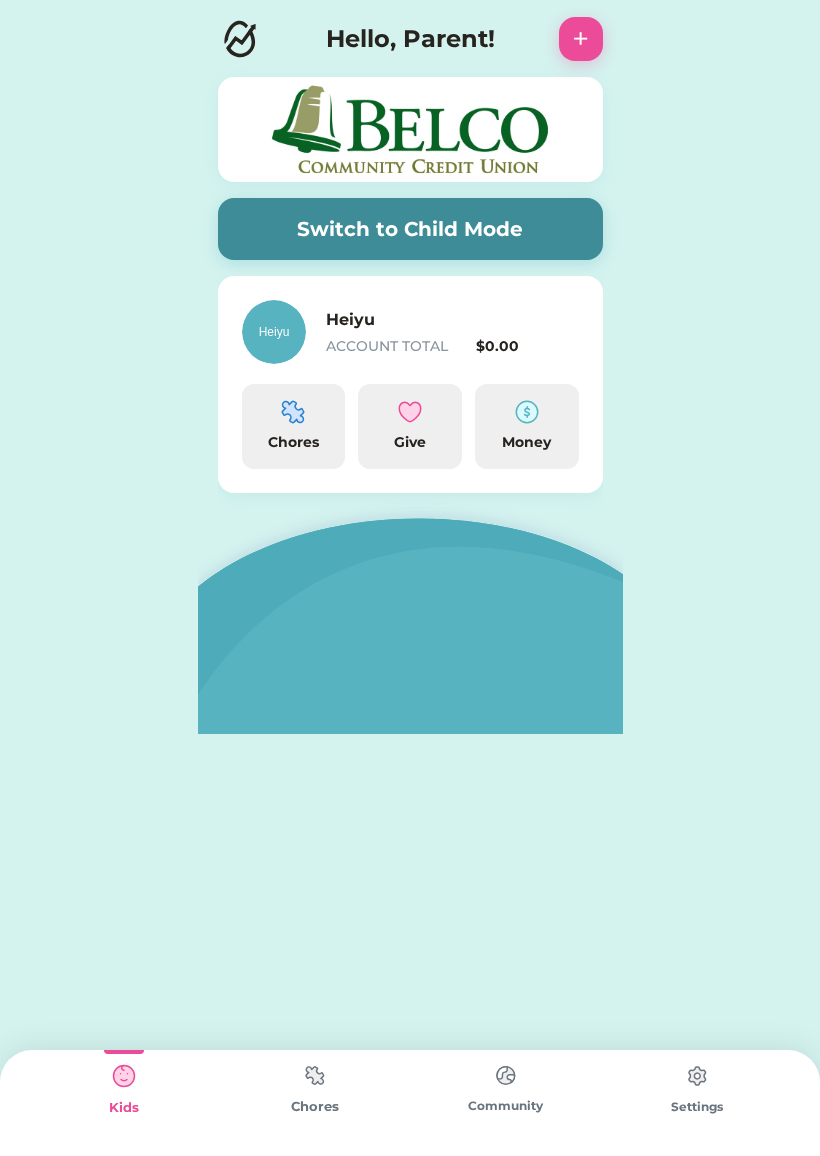click at bounding box center [240, 39] 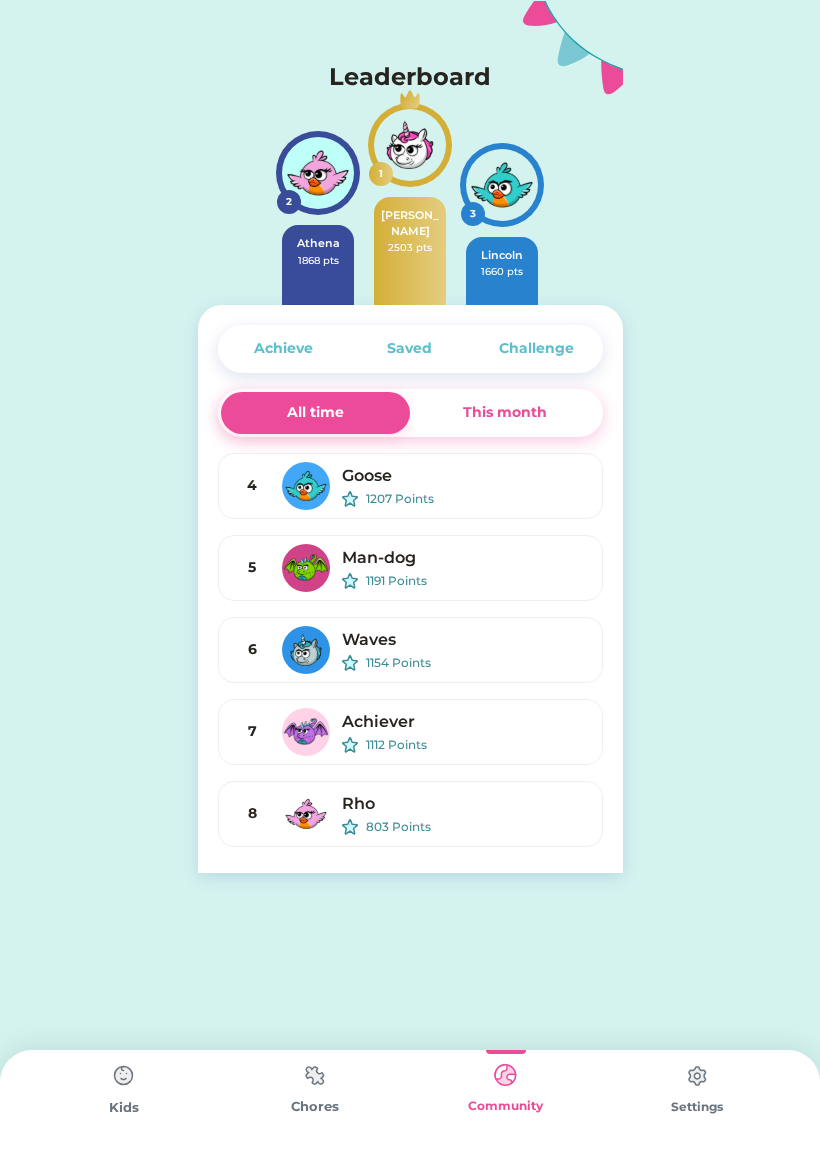 click at bounding box center [697, 1076] 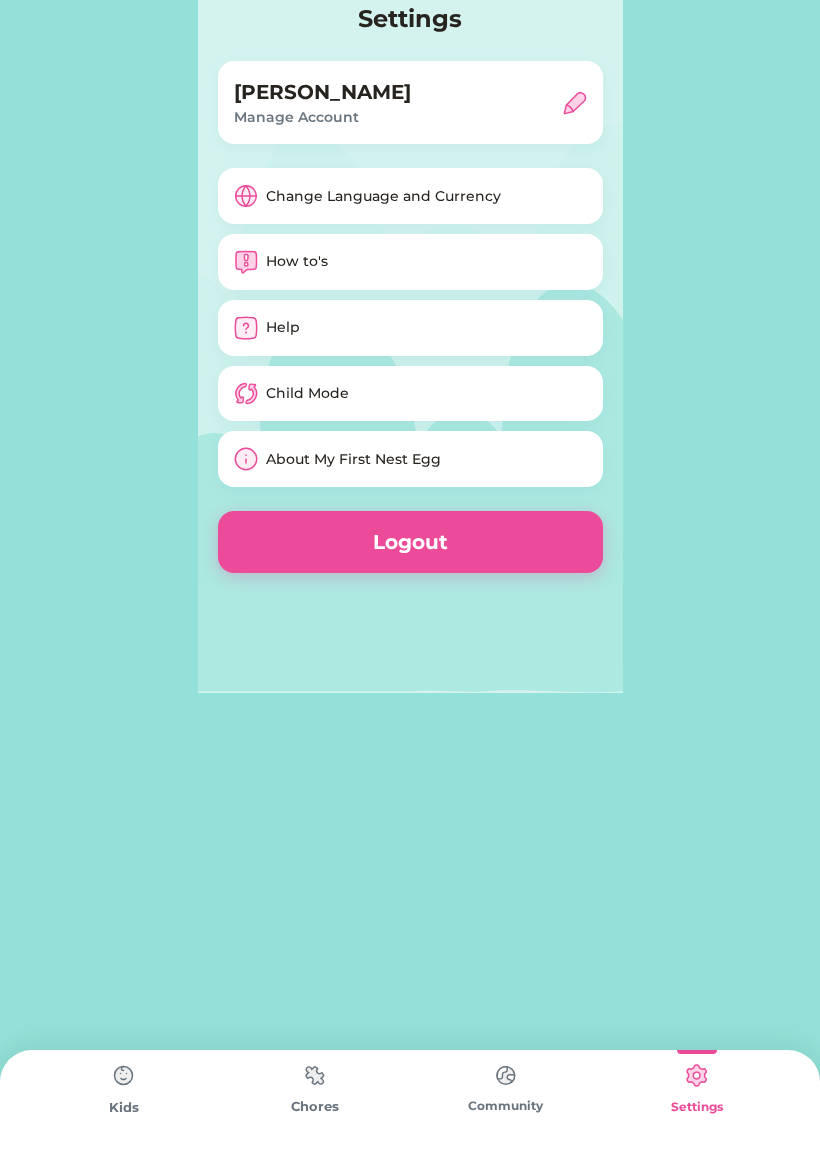 click at bounding box center (575, 103) 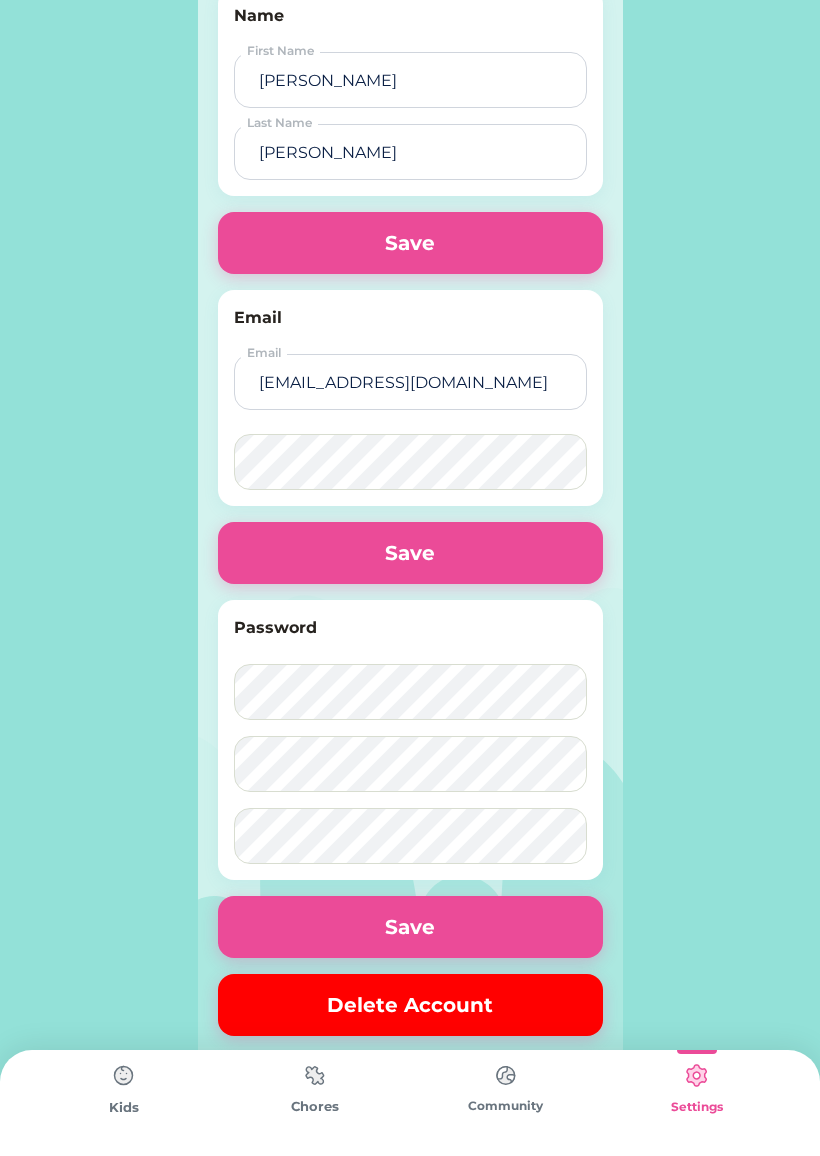 scroll, scrollTop: 0, scrollLeft: 0, axis: both 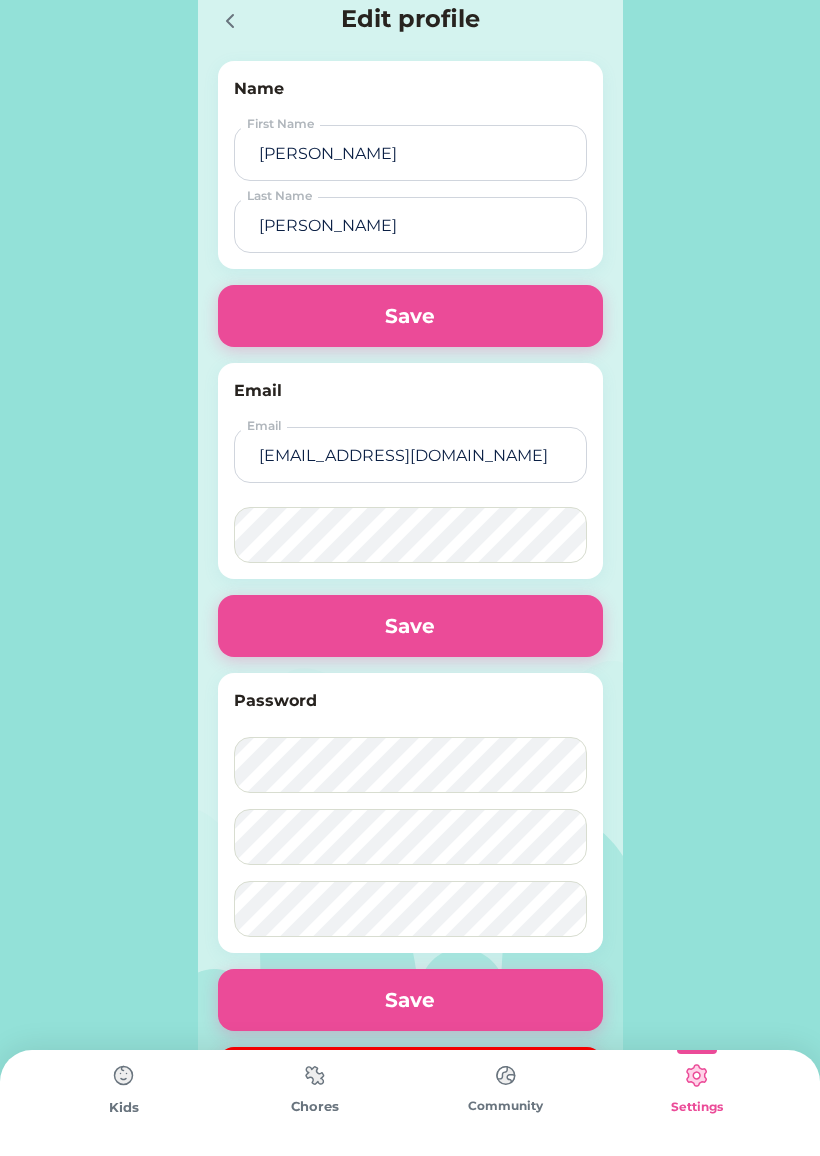click at bounding box center (230, 21) 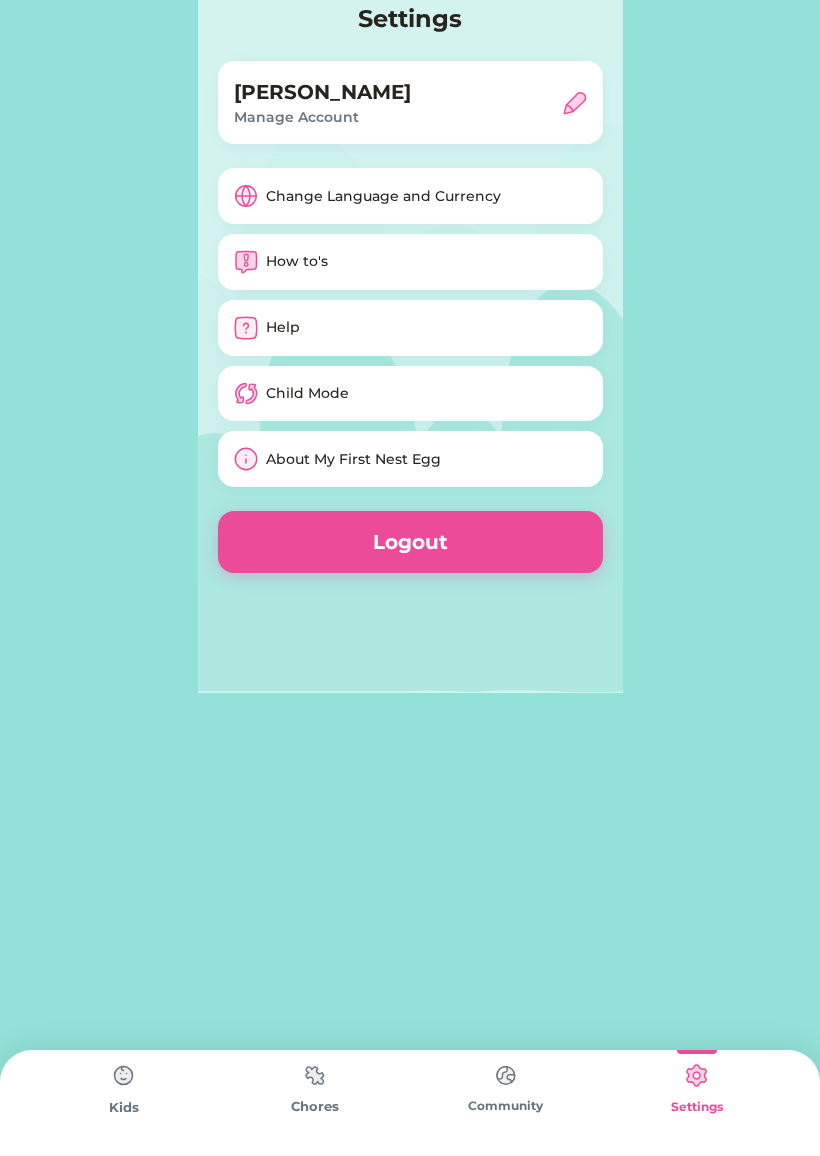 click at bounding box center (506, 1075) 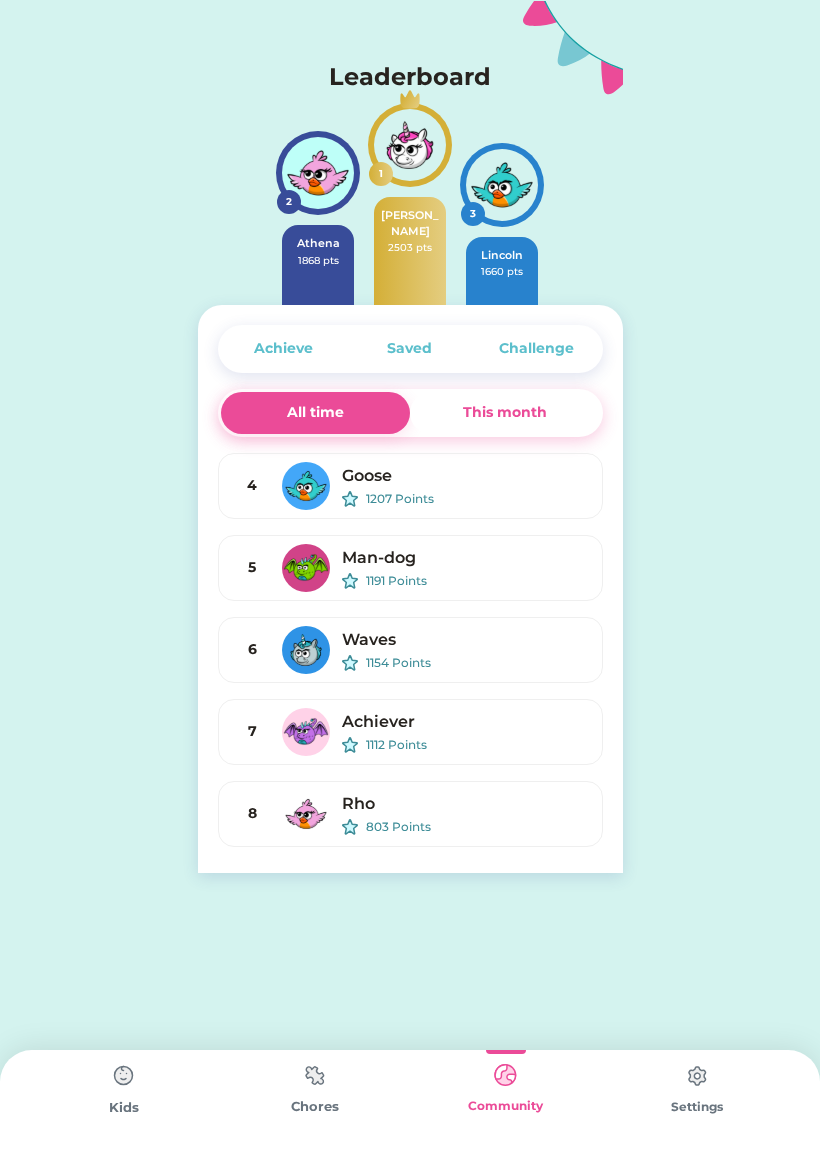 click on "This month" at bounding box center (505, 413) 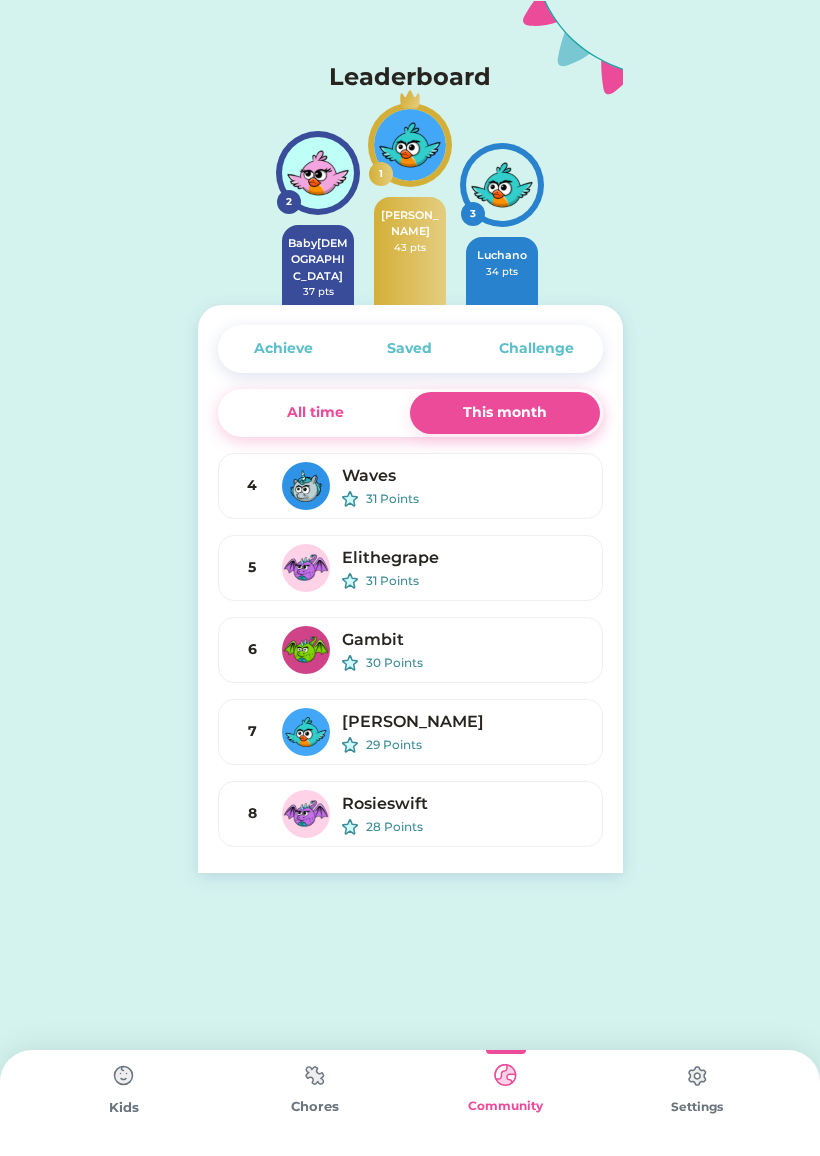 click at bounding box center [315, 1075] 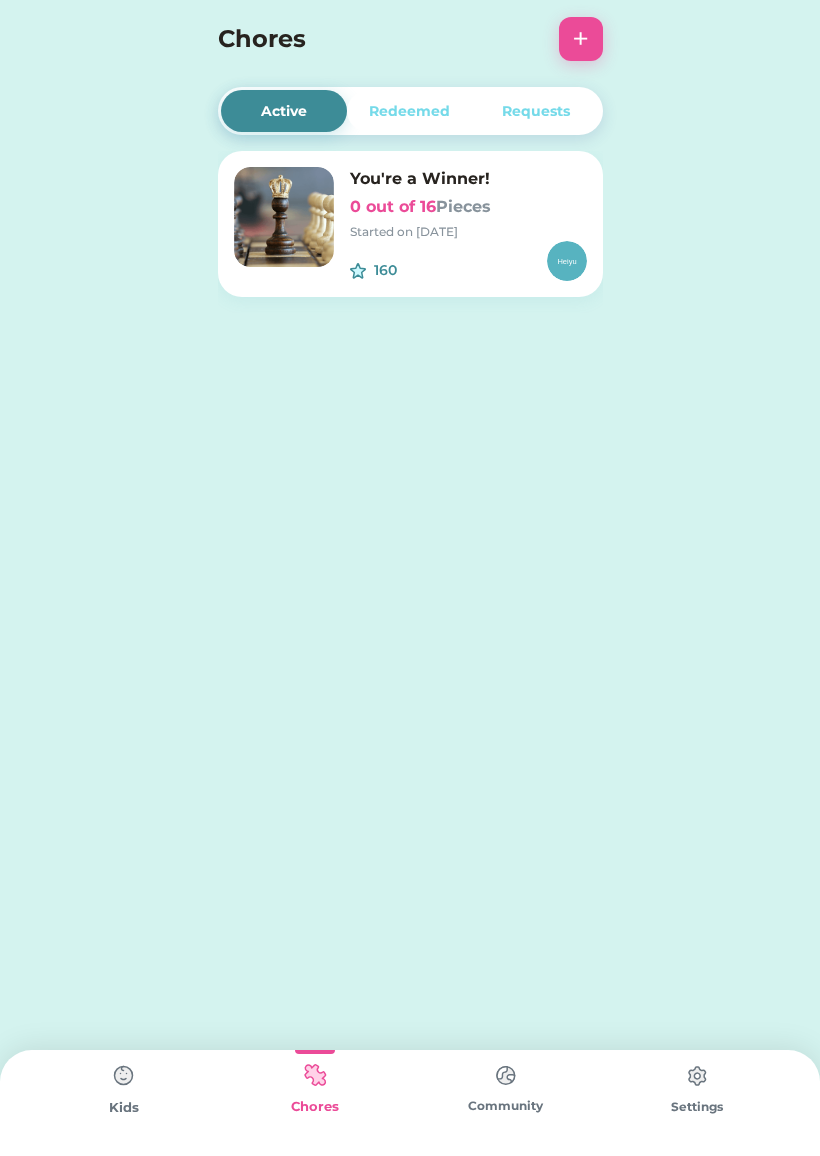 click at bounding box center (124, 1076) 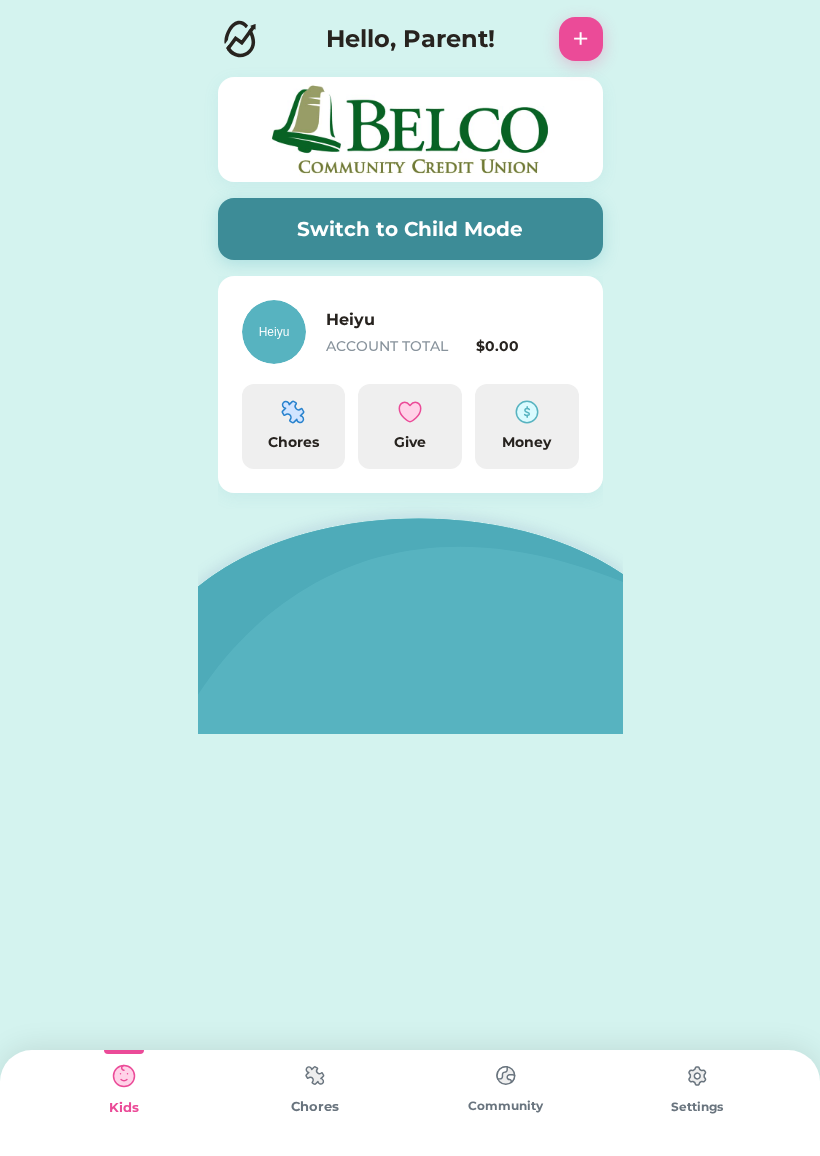 click on "ACCOUNT TOTAL" at bounding box center (397, 346) 